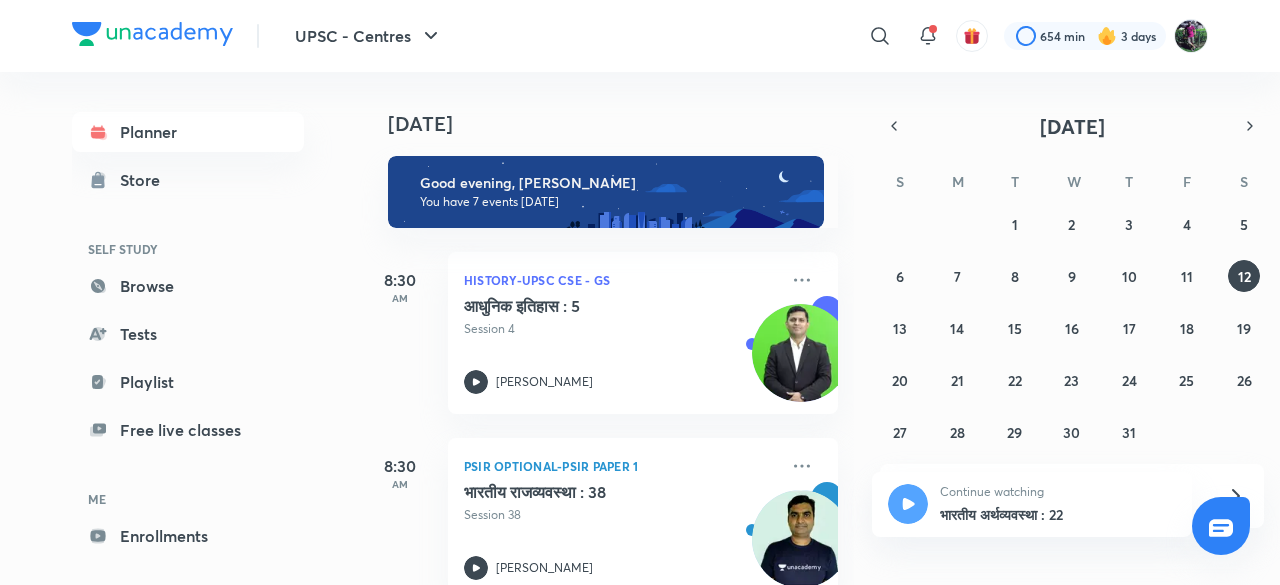 scroll, scrollTop: 0, scrollLeft: 0, axis: both 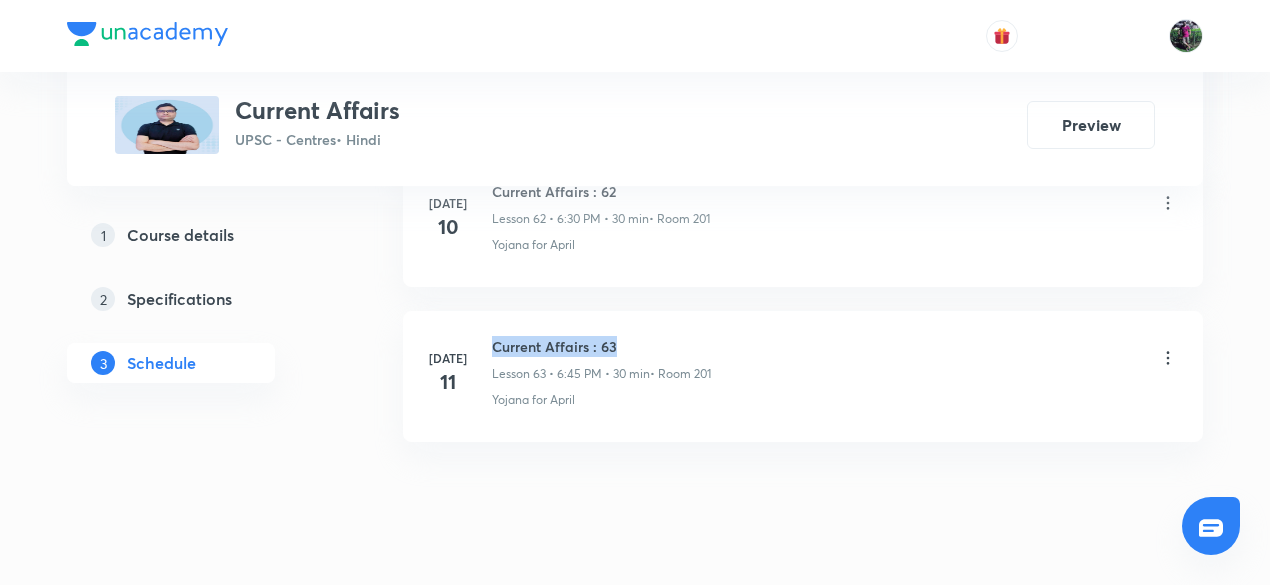 drag, startPoint x: 492, startPoint y: 304, endPoint x: 652, endPoint y: 303, distance: 160.00313 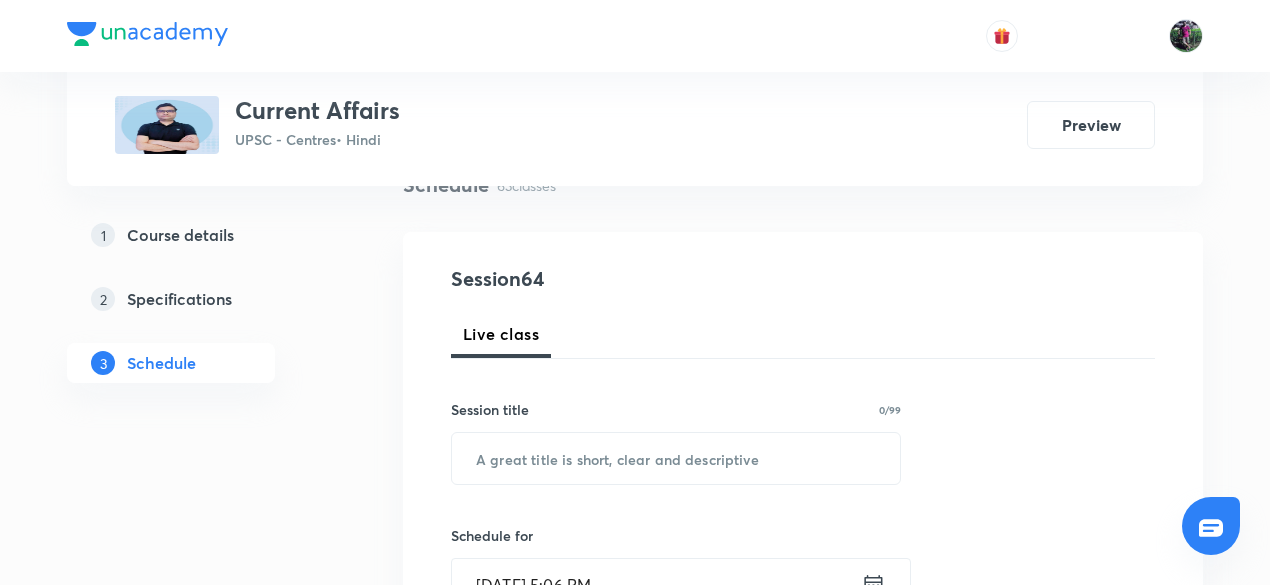 scroll, scrollTop: 210, scrollLeft: 0, axis: vertical 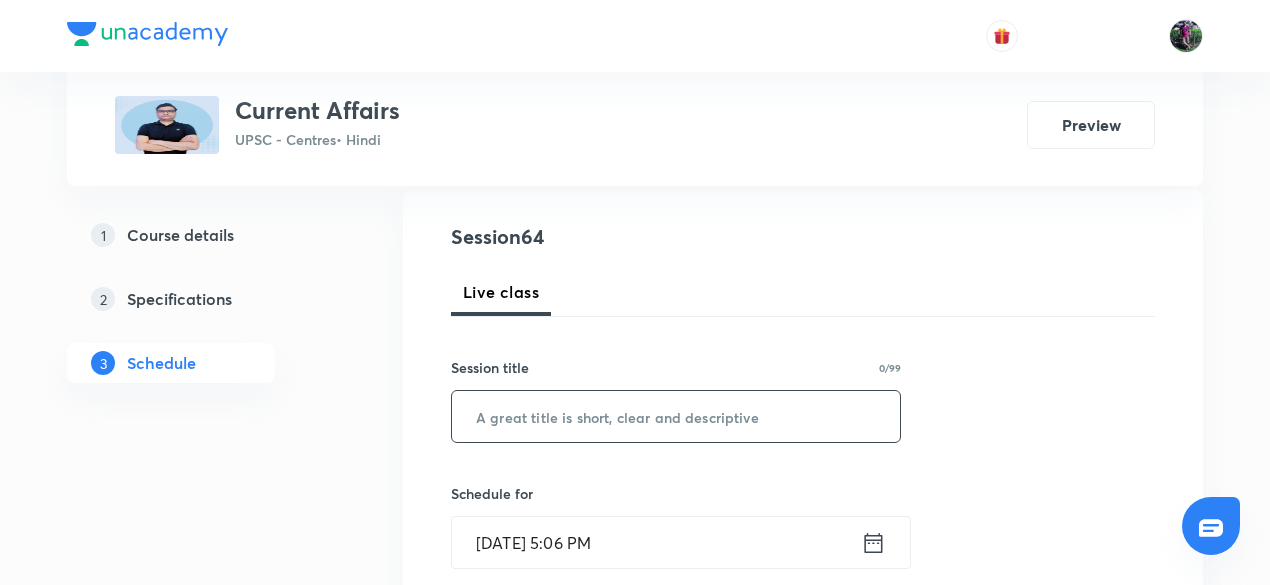 click at bounding box center [676, 416] 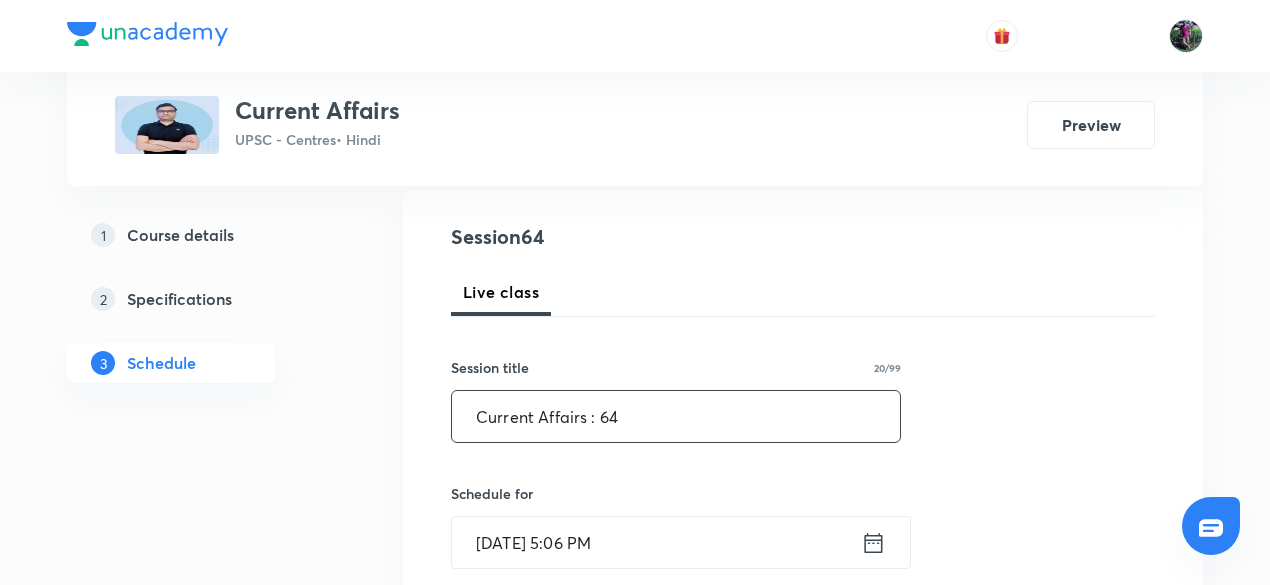 type on "Current Affairs : 64" 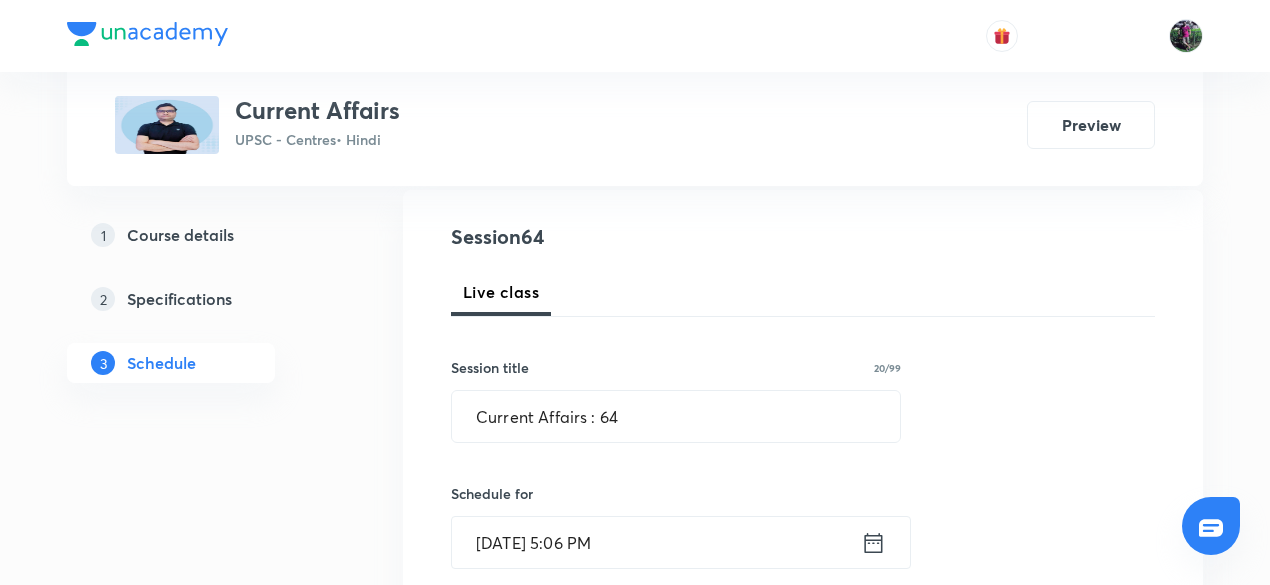 click on "Jul 12, 2025, 5:06 PM" at bounding box center (656, 542) 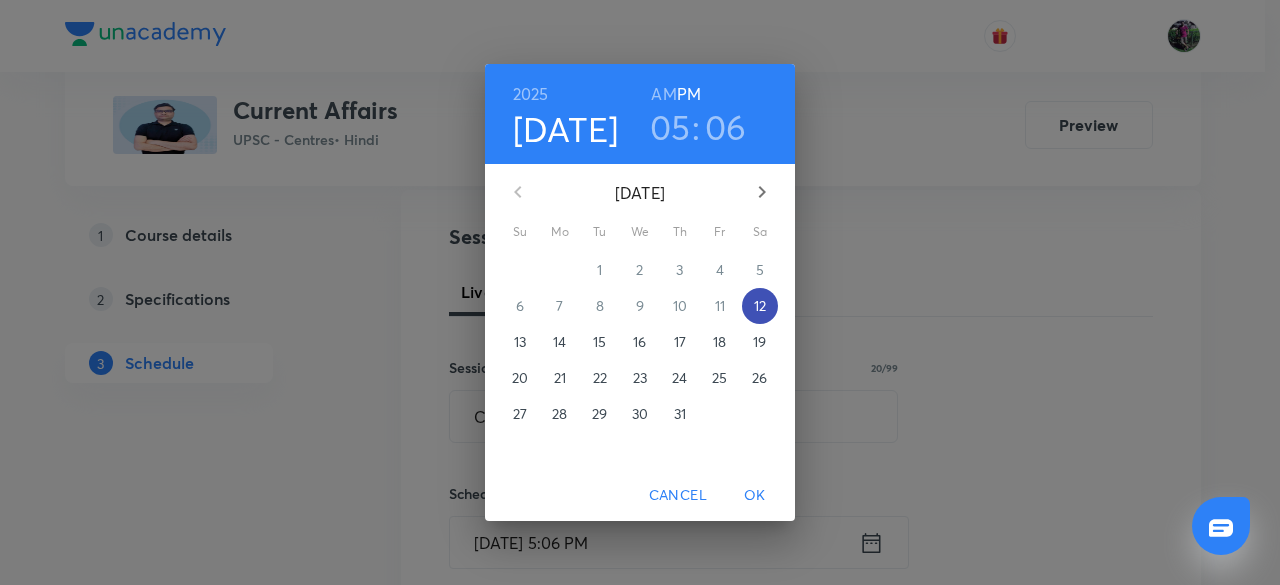 click on "12" at bounding box center (760, 306) 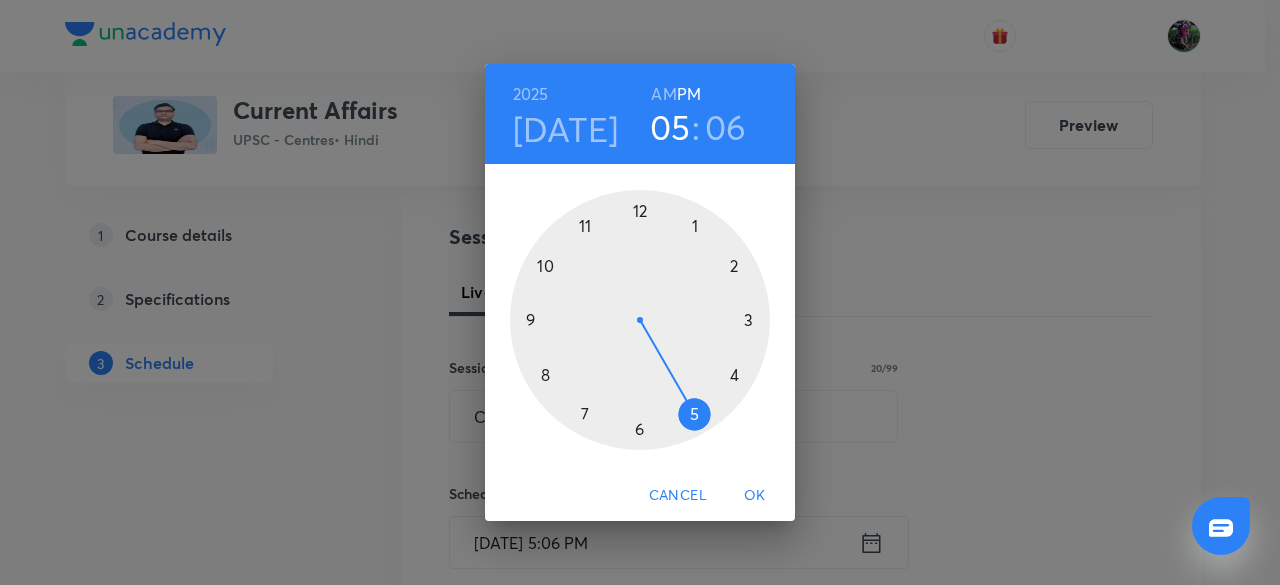 click at bounding box center [640, 320] 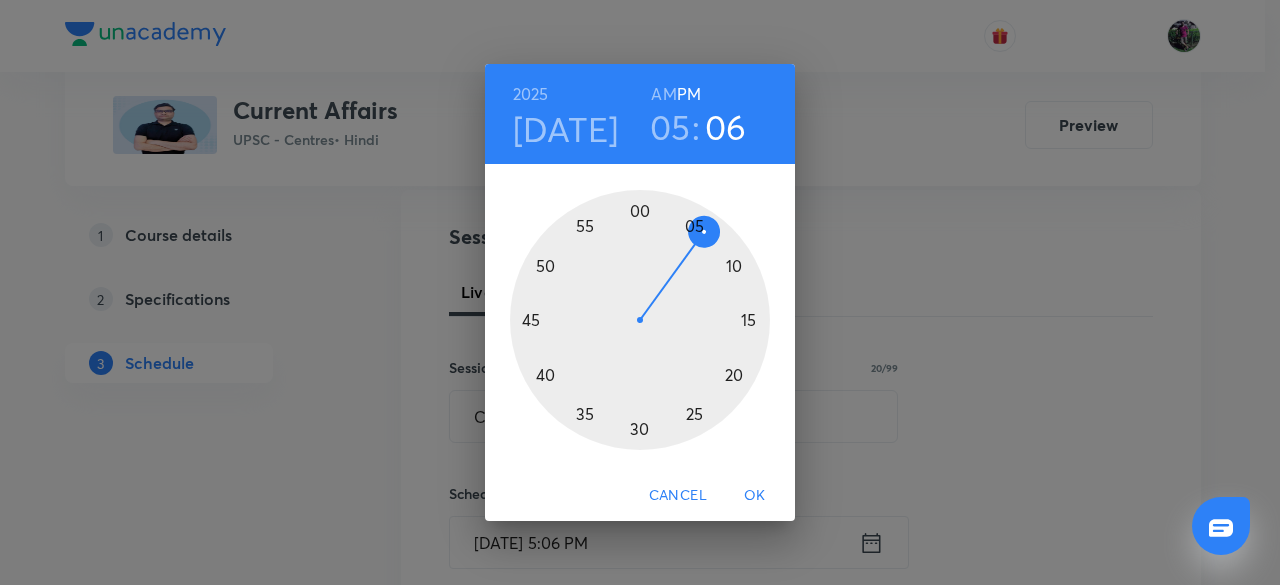 click at bounding box center (640, 320) 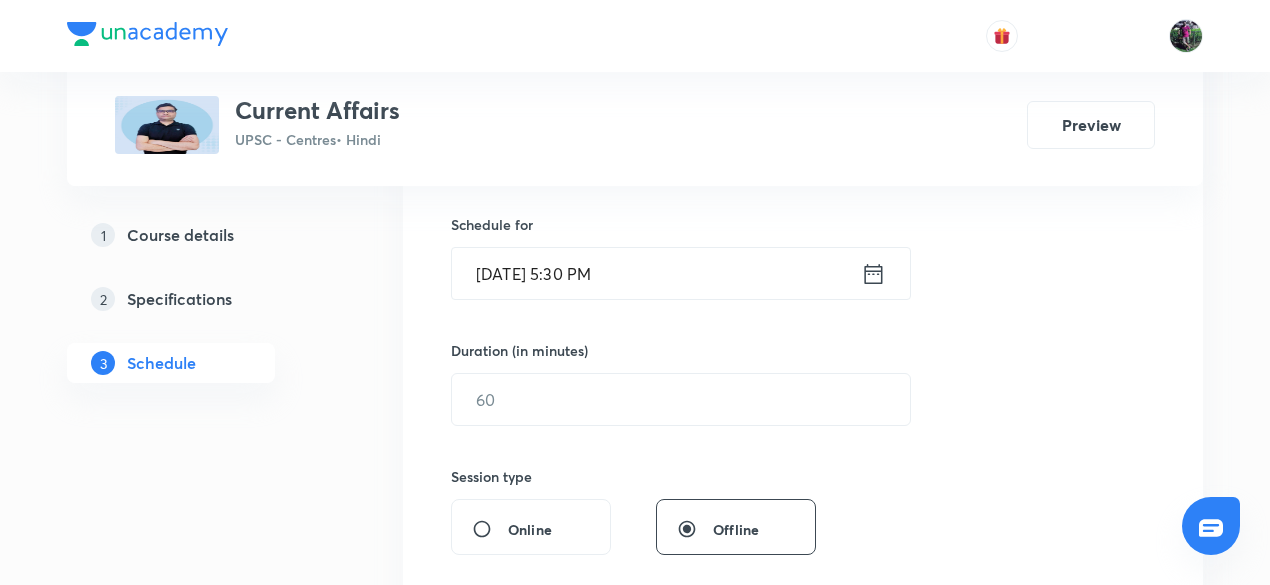 scroll, scrollTop: 480, scrollLeft: 0, axis: vertical 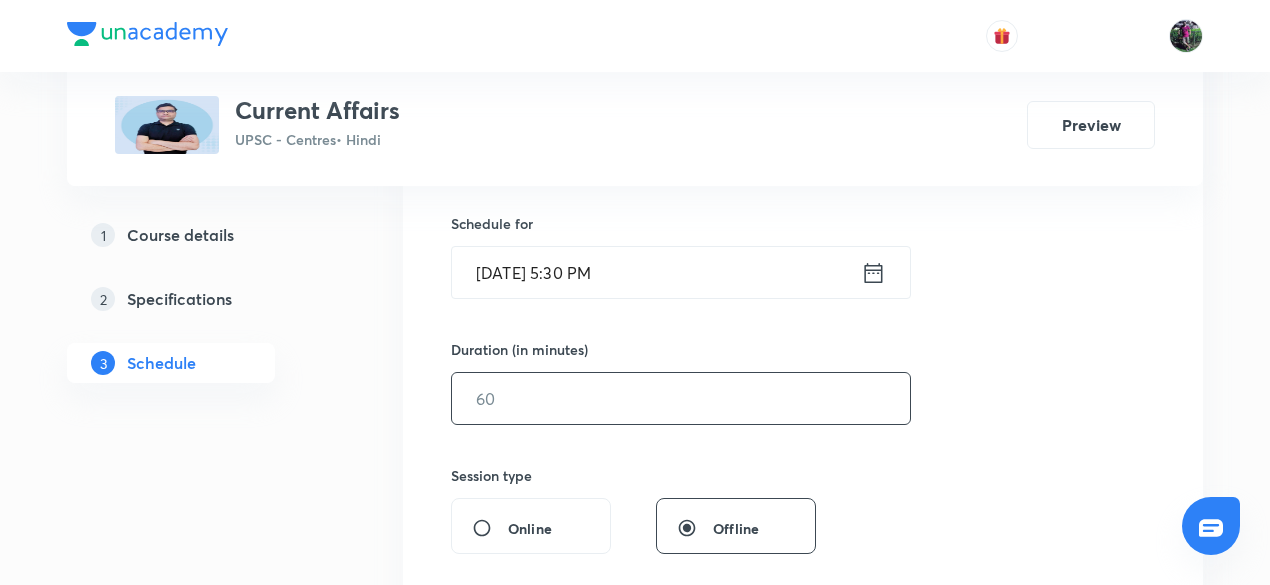 click at bounding box center [681, 398] 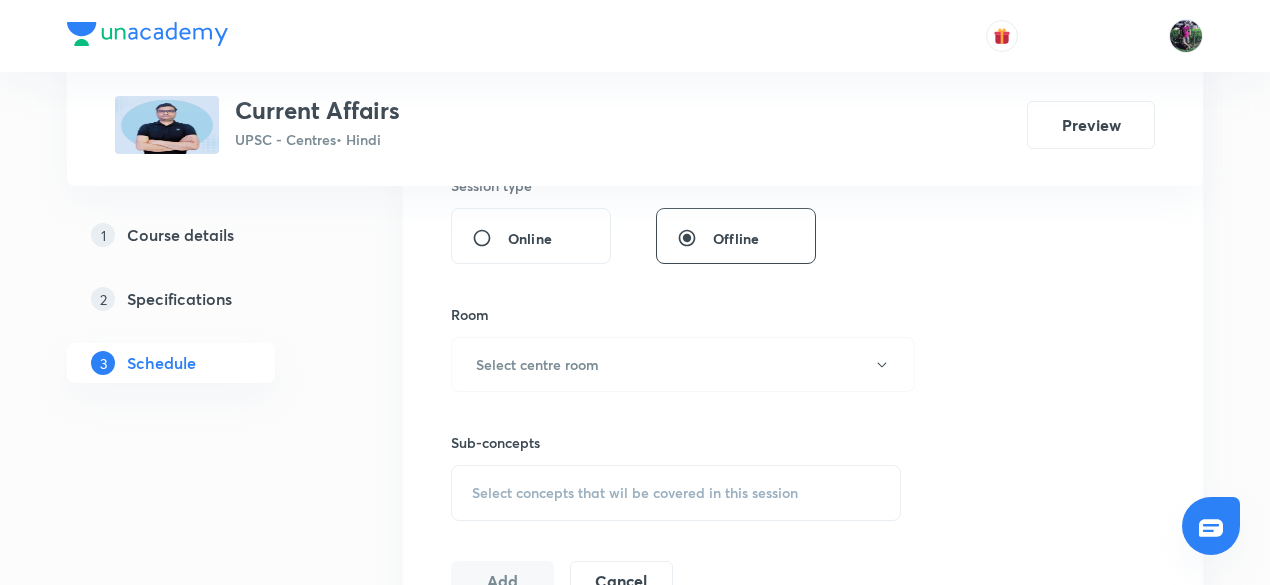 scroll, scrollTop: 882, scrollLeft: 0, axis: vertical 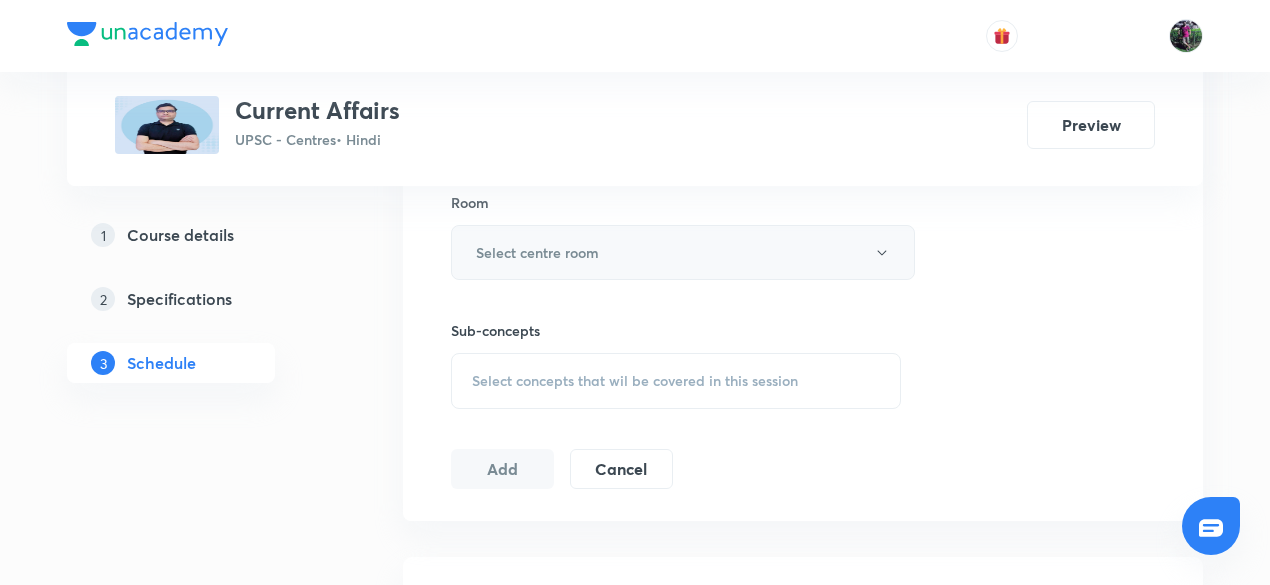 type on "30" 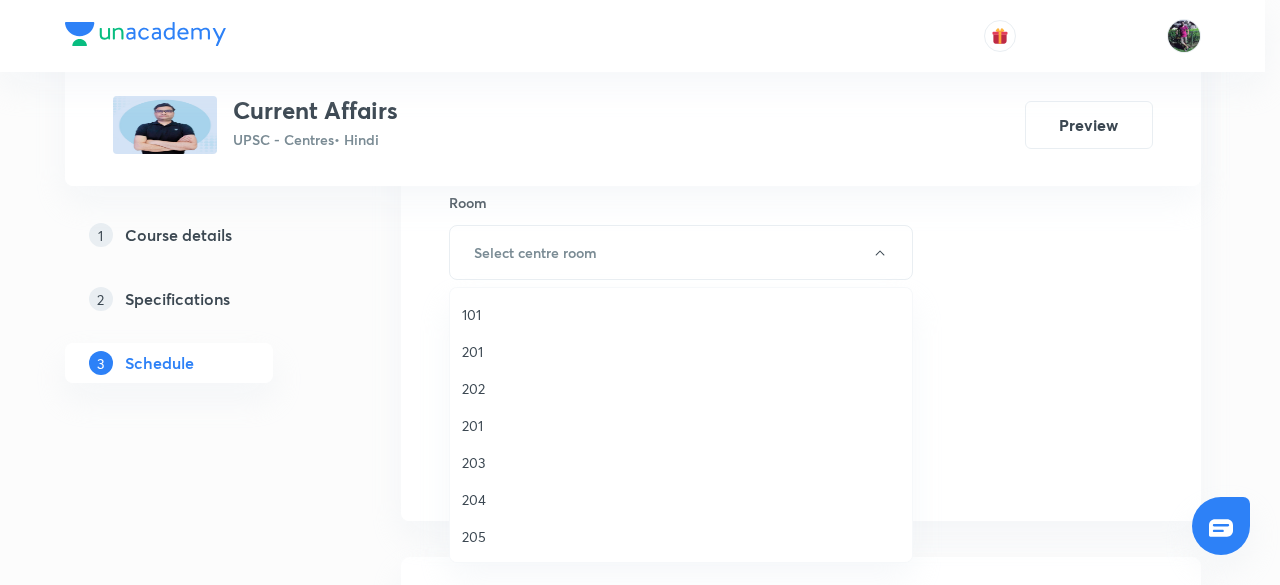 click on "201" at bounding box center [681, 425] 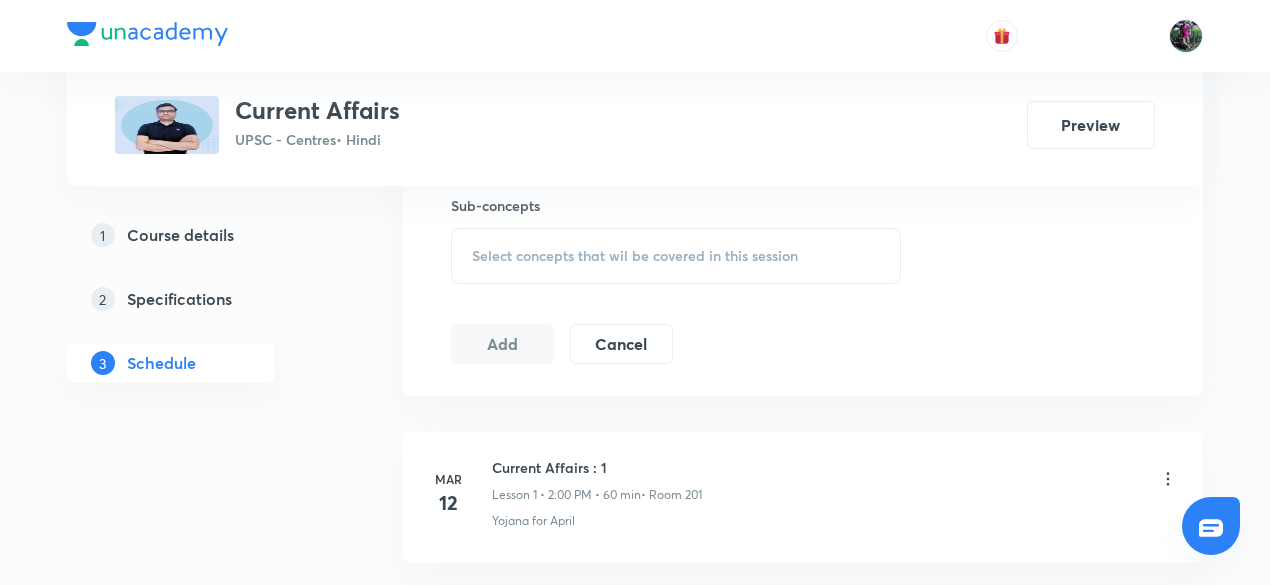 scroll, scrollTop: 1016, scrollLeft: 0, axis: vertical 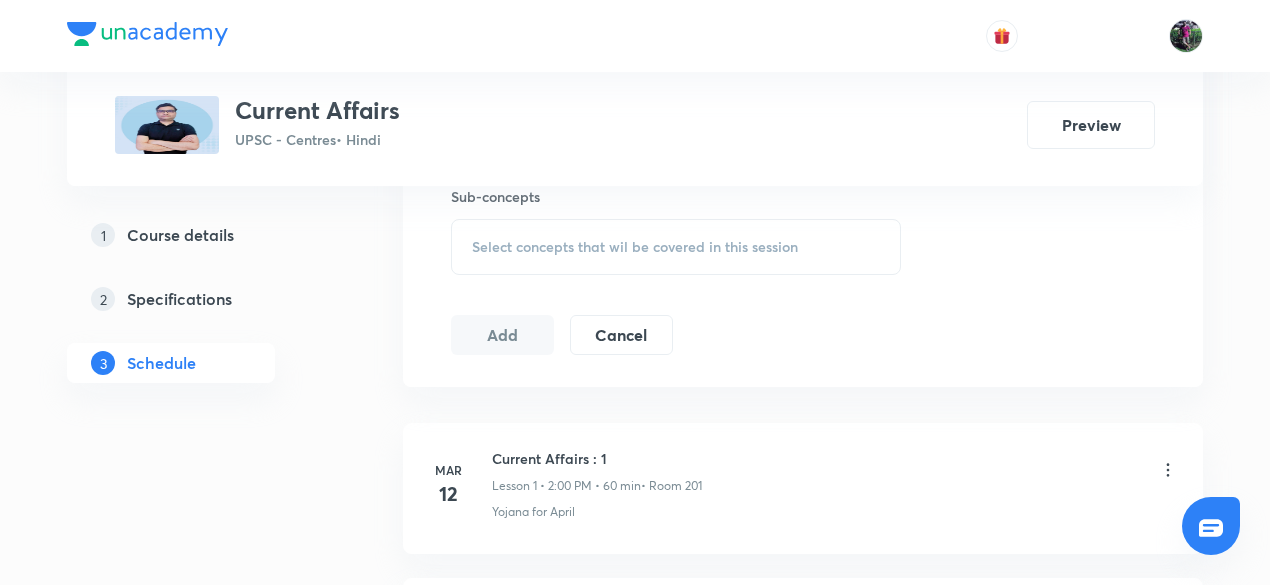 click on "Select concepts that wil be covered in this session" at bounding box center (635, 247) 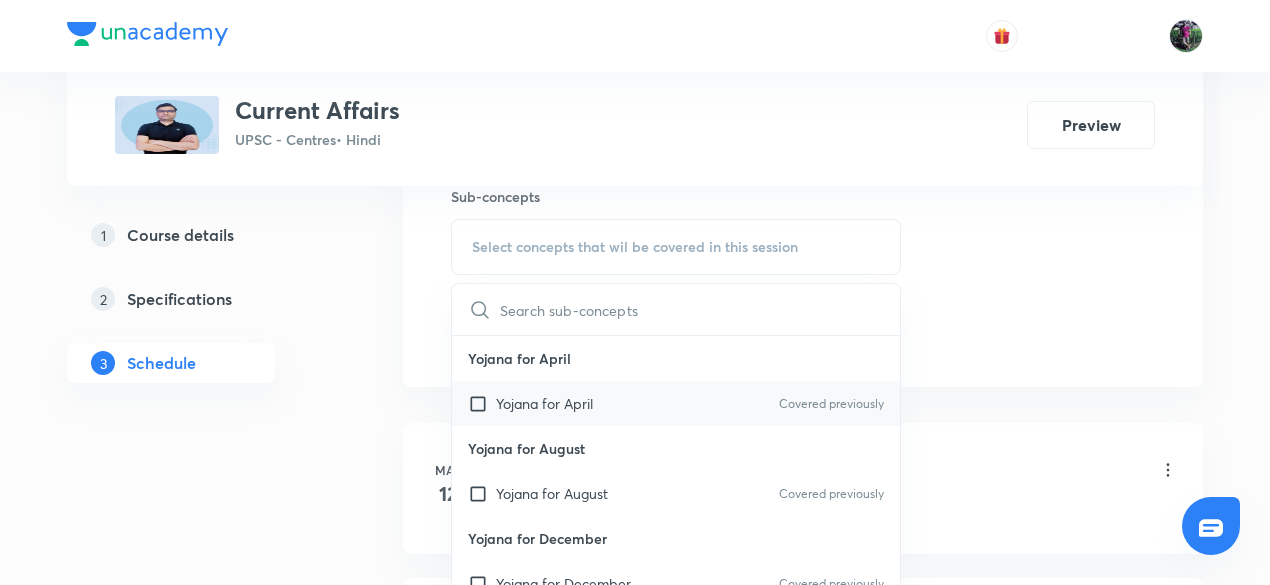 click on "Yojana for April" at bounding box center [544, 403] 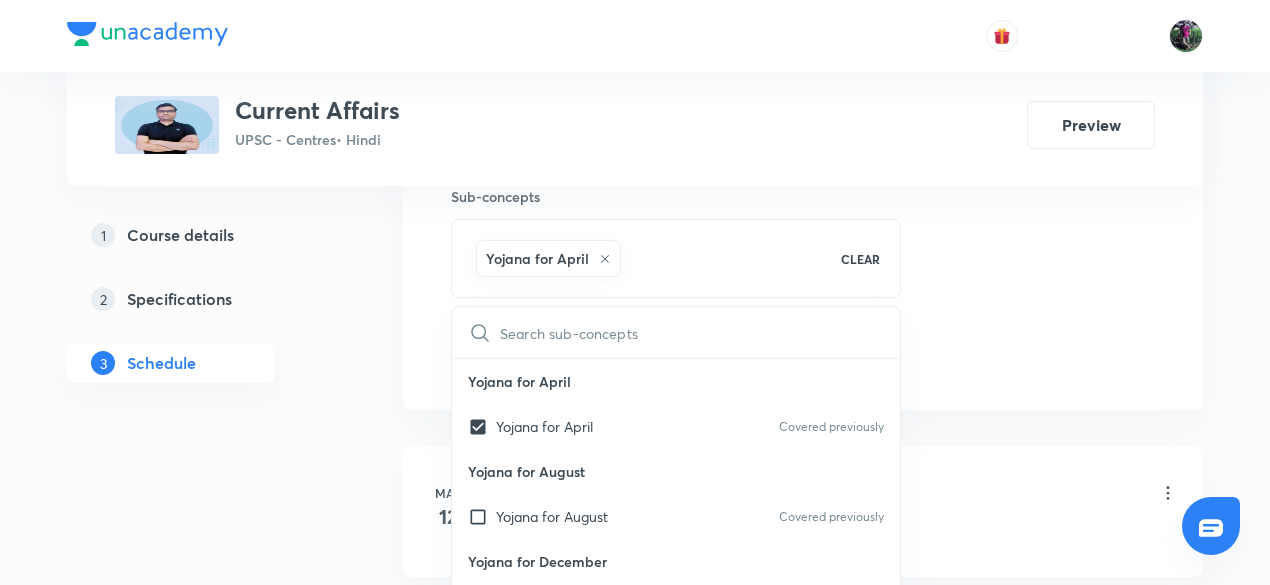 click on "Session  64 Live class Session title 20/99 Current Affairs : 64 ​ Schedule for Jul 12, 2025, 5:30 PM ​ Duration (in minutes) 30 ​   Session type Online Offline Room 201 Sub-concepts Yojana for April CLEAR ​ Yojana for April Yojana for April Covered previously Yojana for August Yojana for August Covered previously Yojana for December Yojana for December Covered previously Yojana for February Yojana for February Yojana for January Yojana for January Yojana for July Yojana for July Yojana for June Yojana for June Yojana for March Yojana for March Yojana for May Yojana for May Yojana for November Yojana for November Yojana for October Yojana for October Yojana for September Yojana for September Add Cancel" at bounding box center (803, -103) 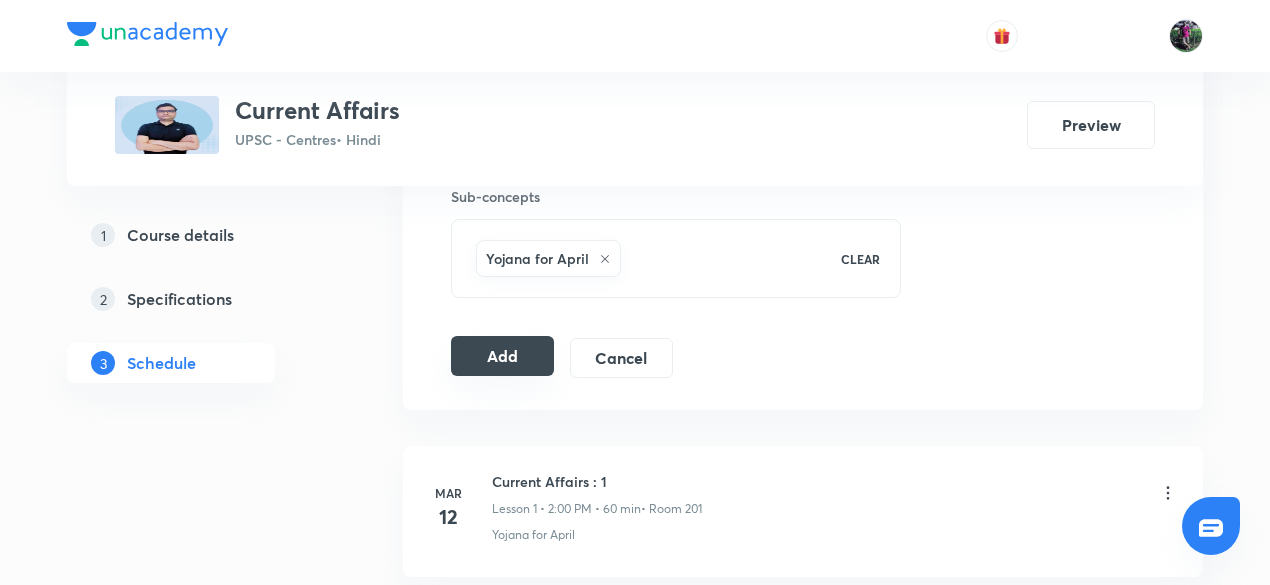 click on "Add" at bounding box center (502, 356) 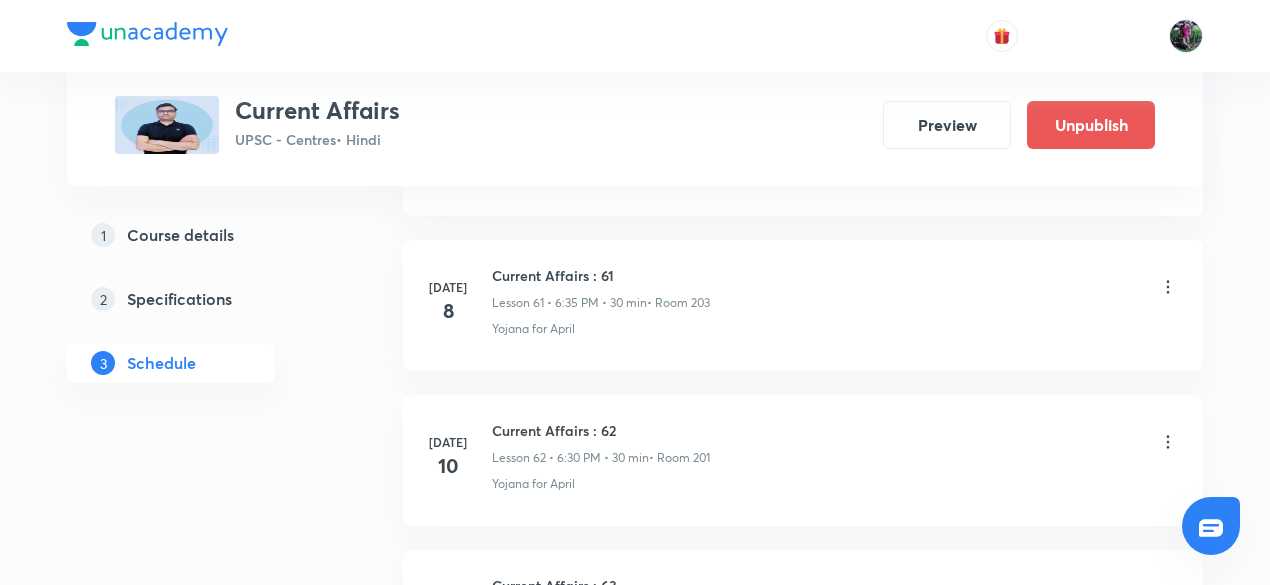 scroll, scrollTop: 9976, scrollLeft: 0, axis: vertical 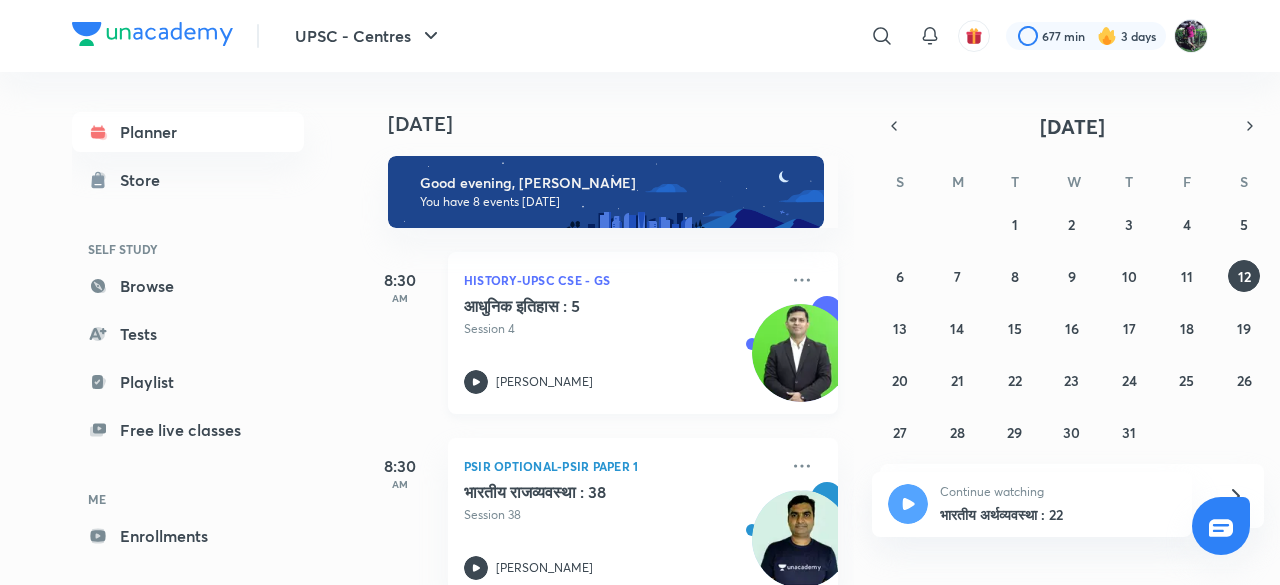 click on "History-UPSC CSE - GS आधुनिक इतिहास : 5 Session 4 [PERSON_NAME]" at bounding box center (643, 333) 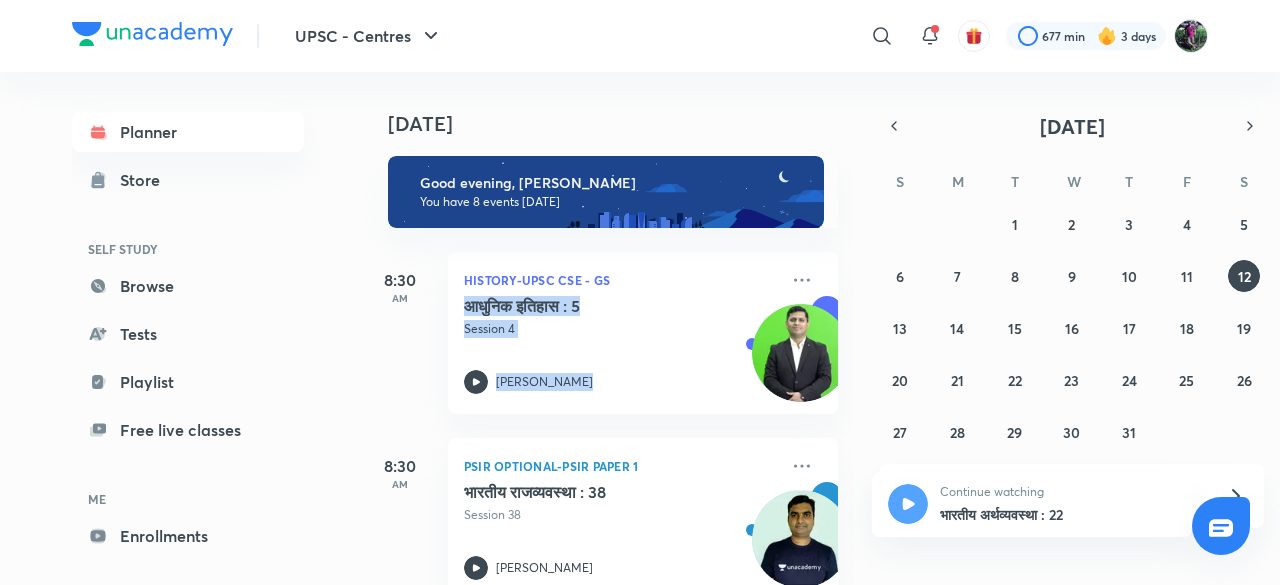 scroll, scrollTop: 0, scrollLeft: 20, axis: horizontal 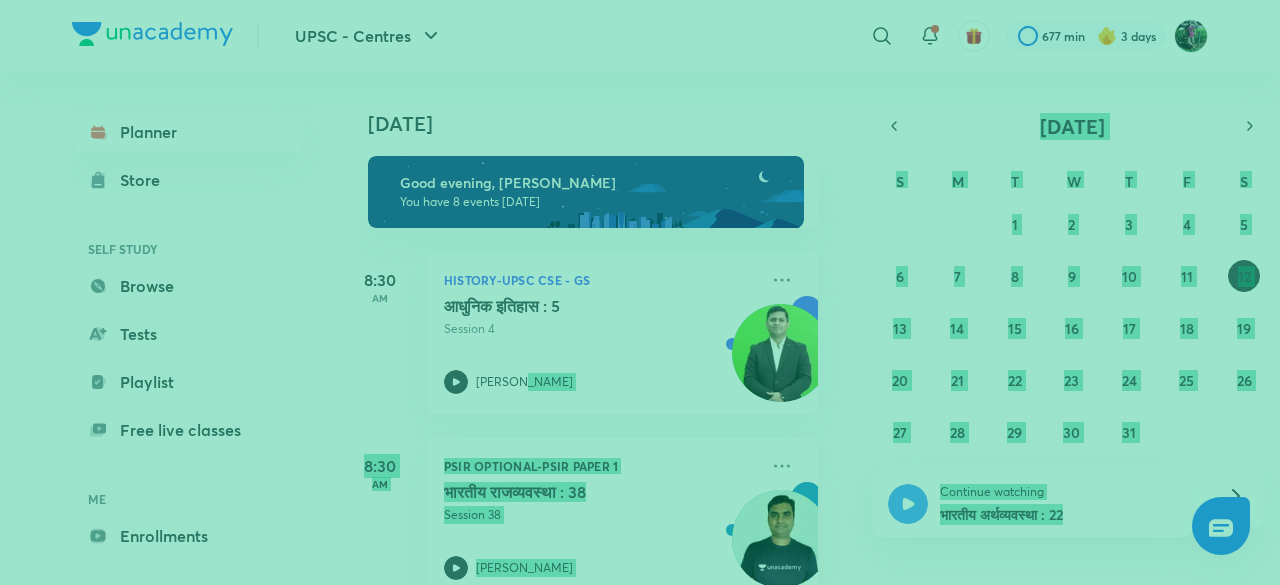 drag, startPoint x: 558, startPoint y: 403, endPoint x: 1148, endPoint y: 290, distance: 600.72375 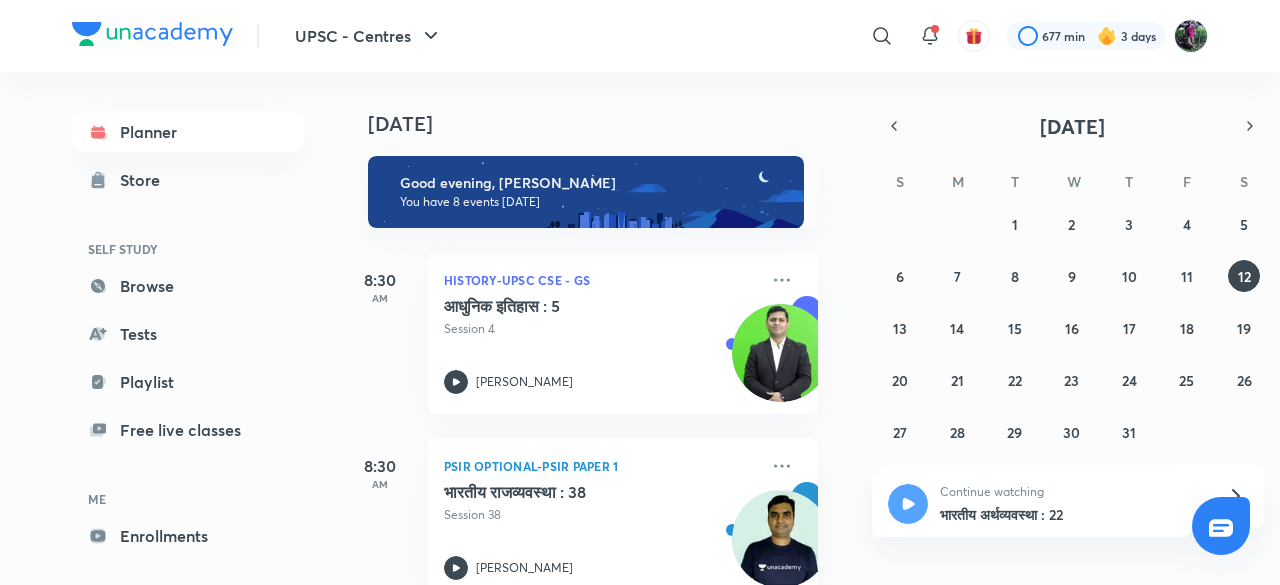 click on "[DATE]" at bounding box center [603, 124] 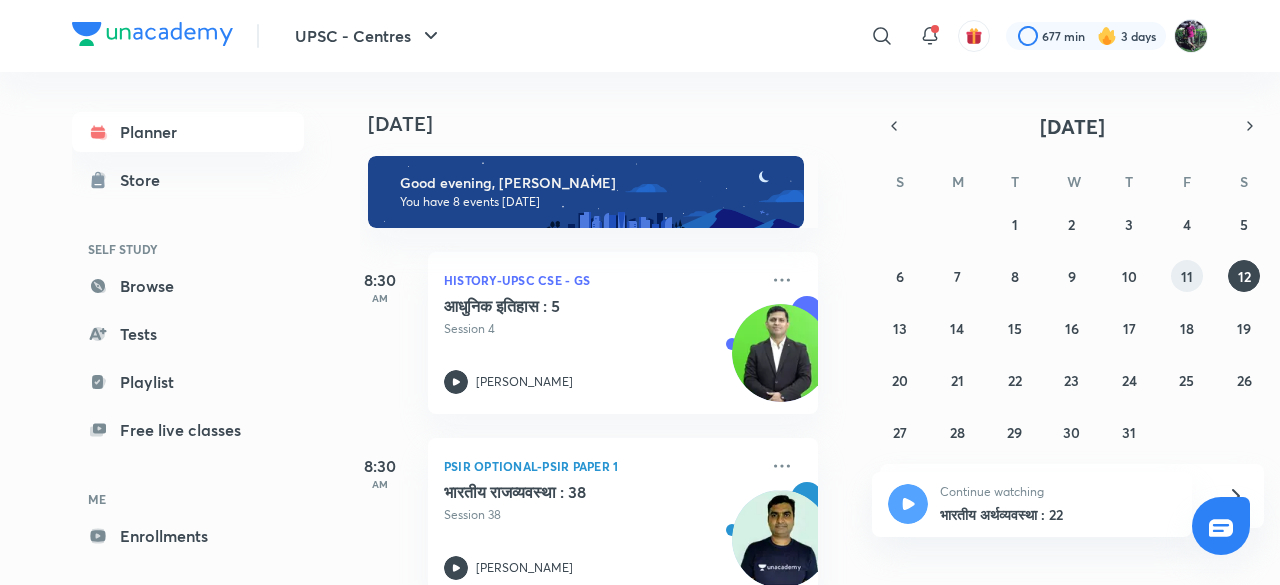 click on "11" at bounding box center (1187, 276) 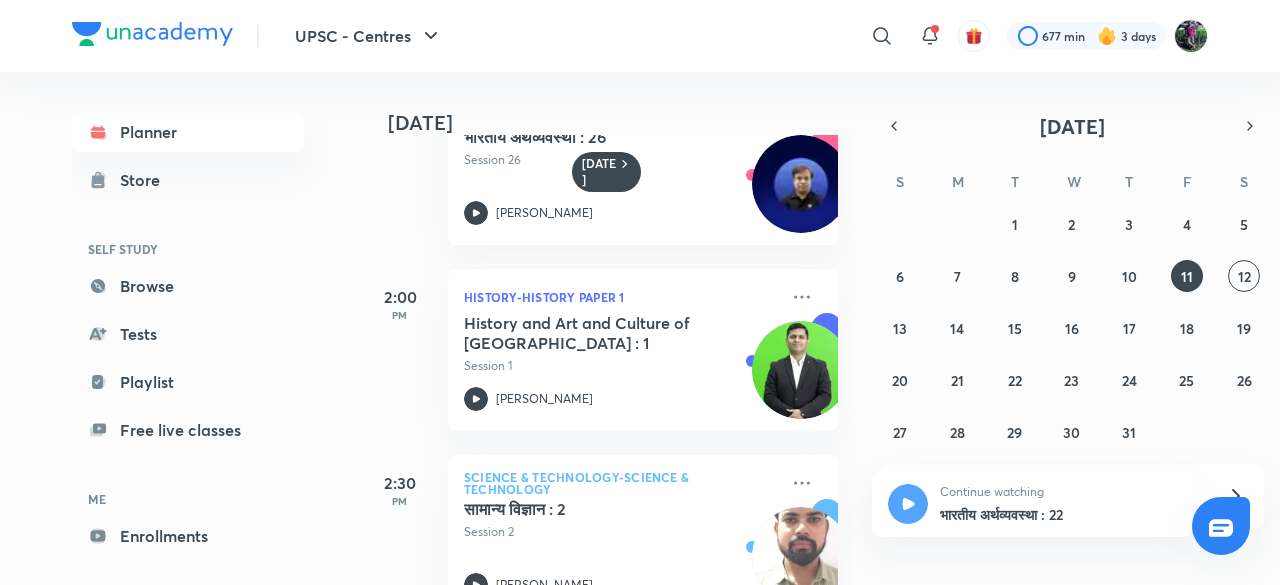 scroll, scrollTop: 450, scrollLeft: 0, axis: vertical 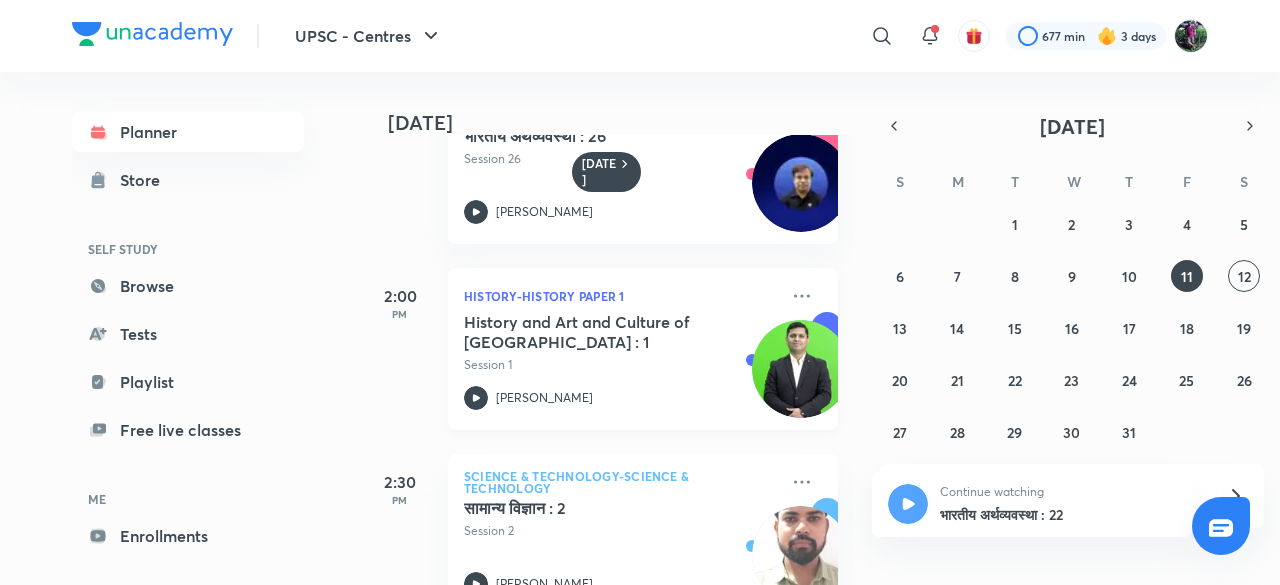 click 